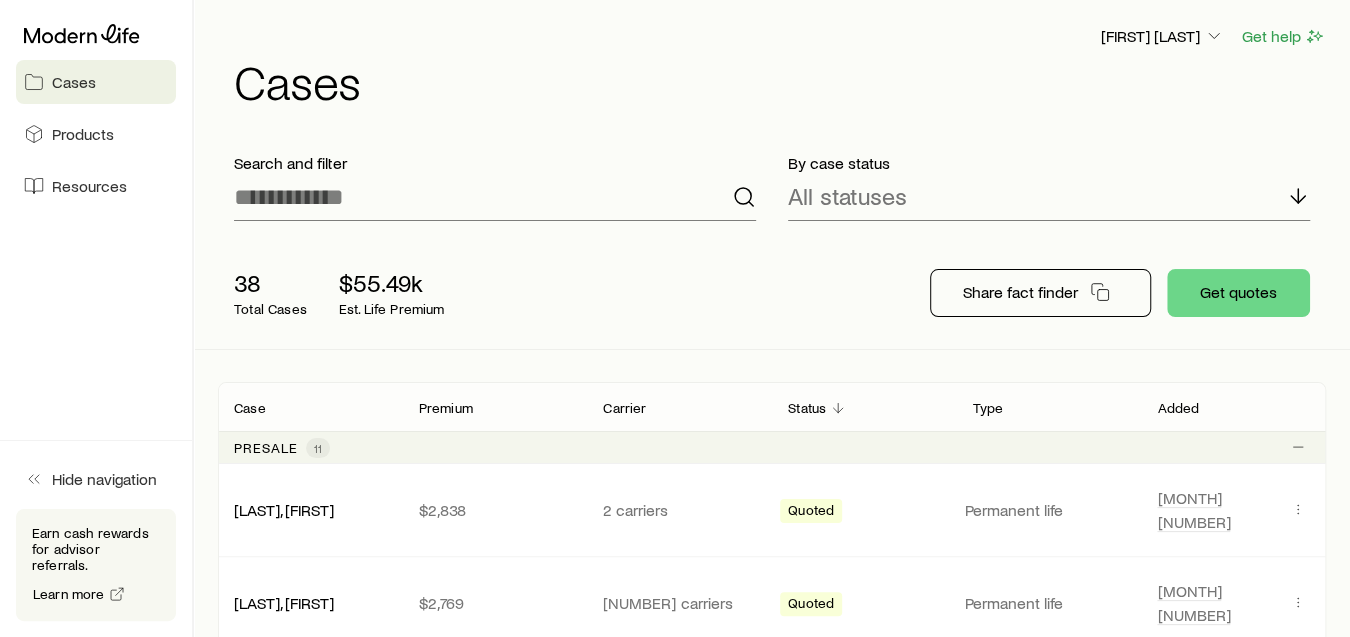 scroll, scrollTop: 110, scrollLeft: 0, axis: vertical 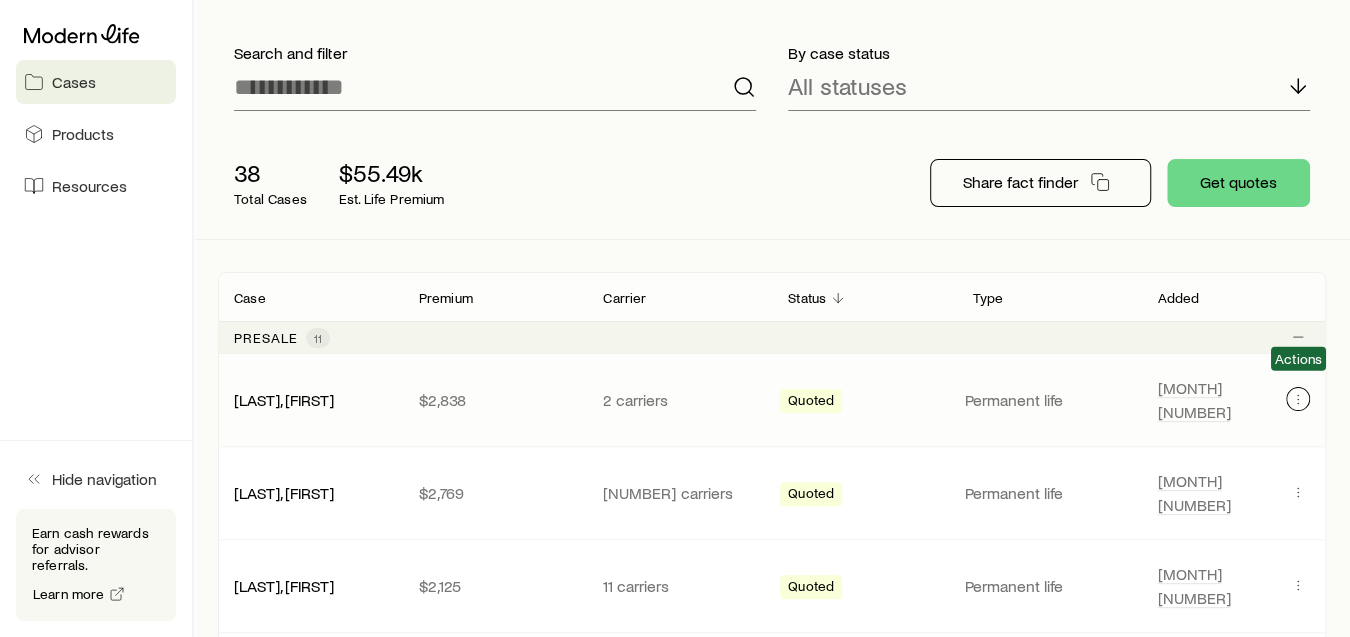 click 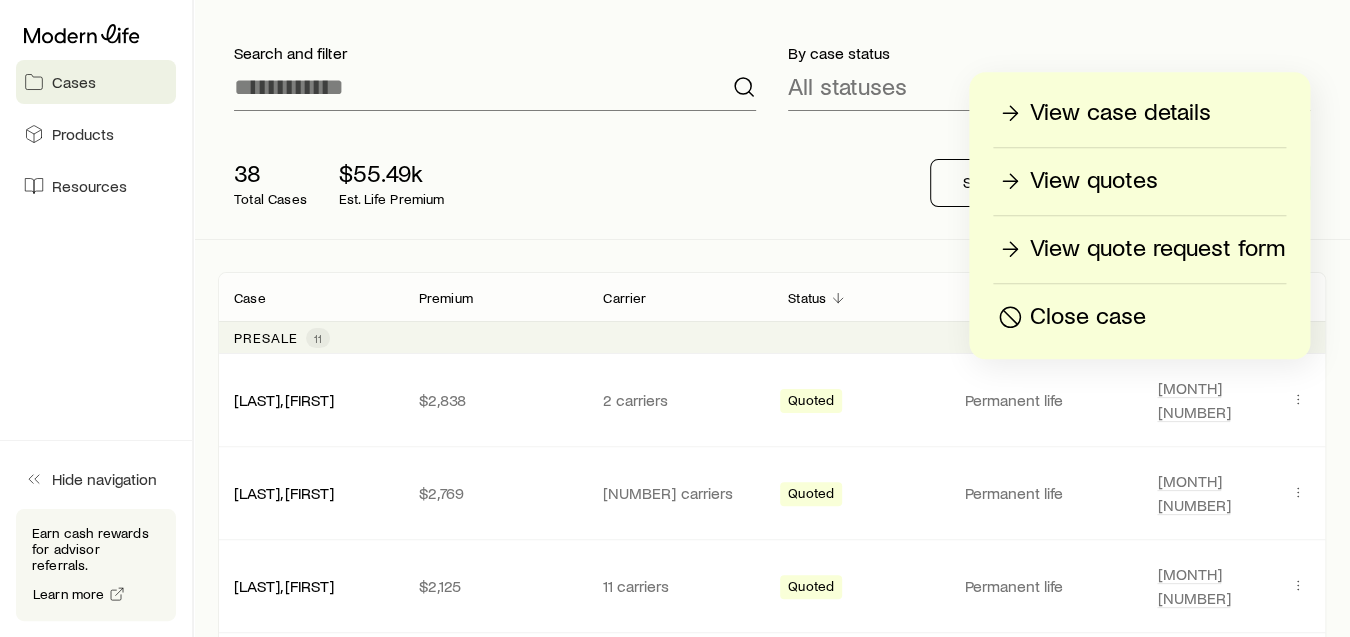 click on "View quotes" at bounding box center [1094, 181] 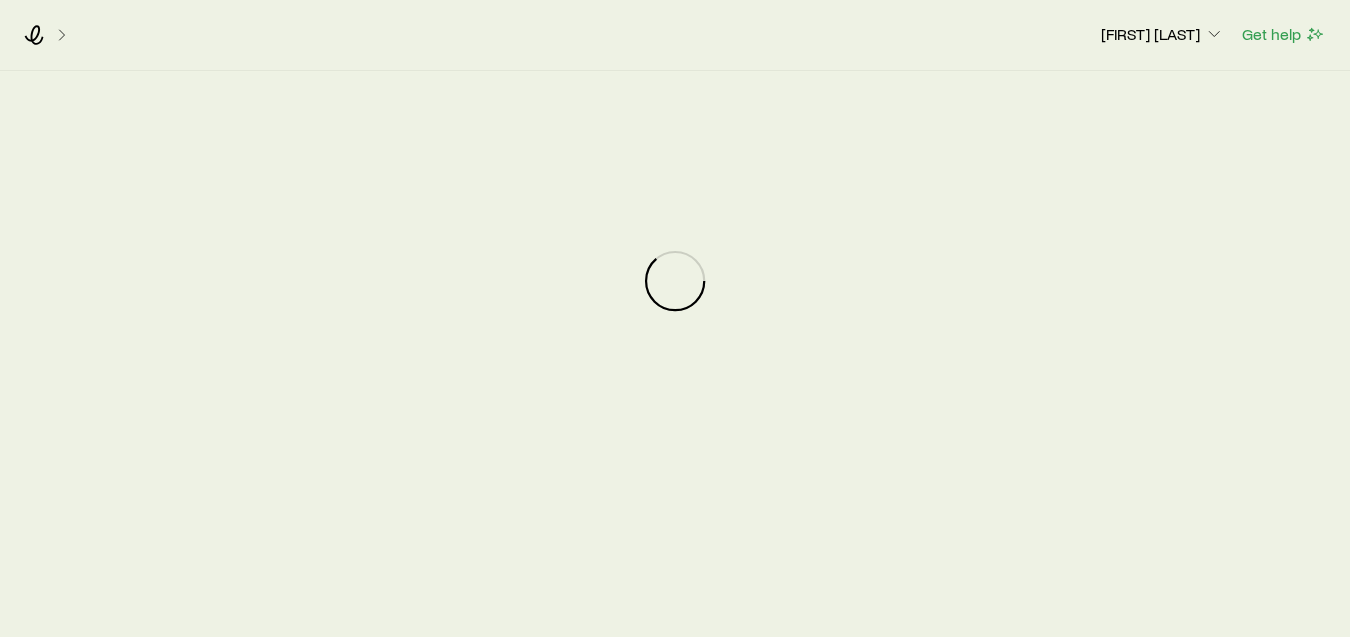 scroll, scrollTop: 0, scrollLeft: 0, axis: both 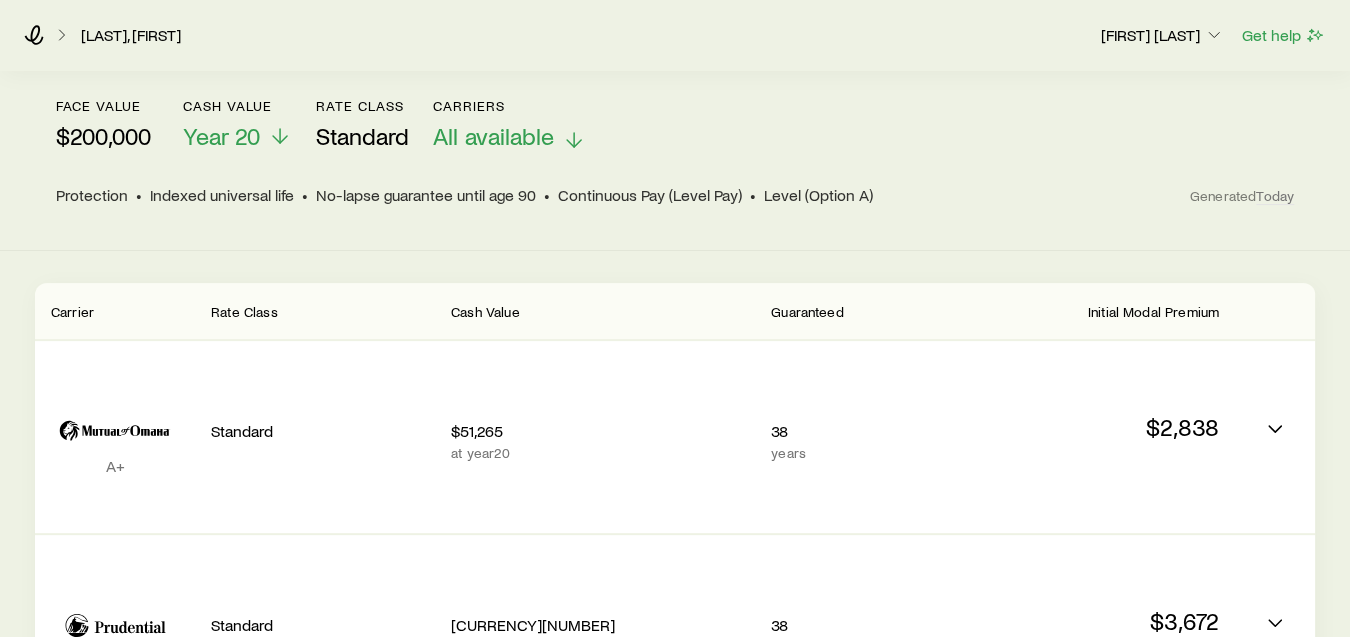 click 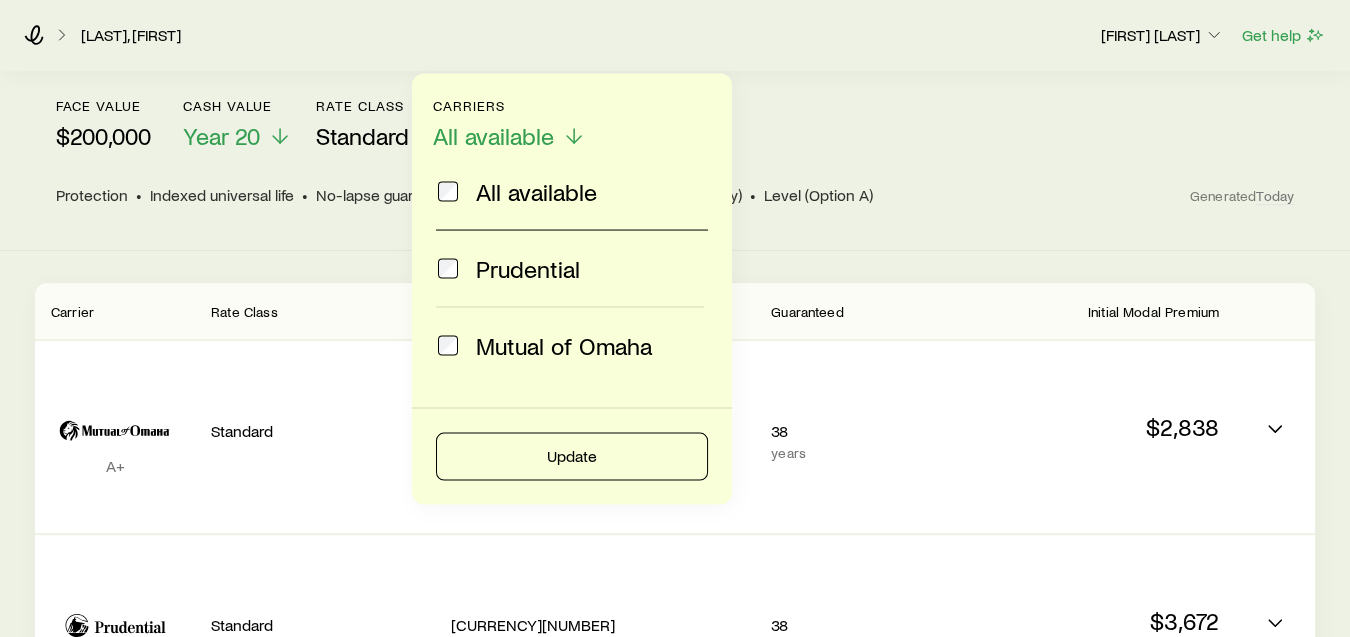 click on "face value [CURRENCY][NUMBER] Cash Value Year [NUMBER] Rate Class Standard Carriers All available All available Prudential Mutual of Omaha Update" at bounding box center [675, 124] 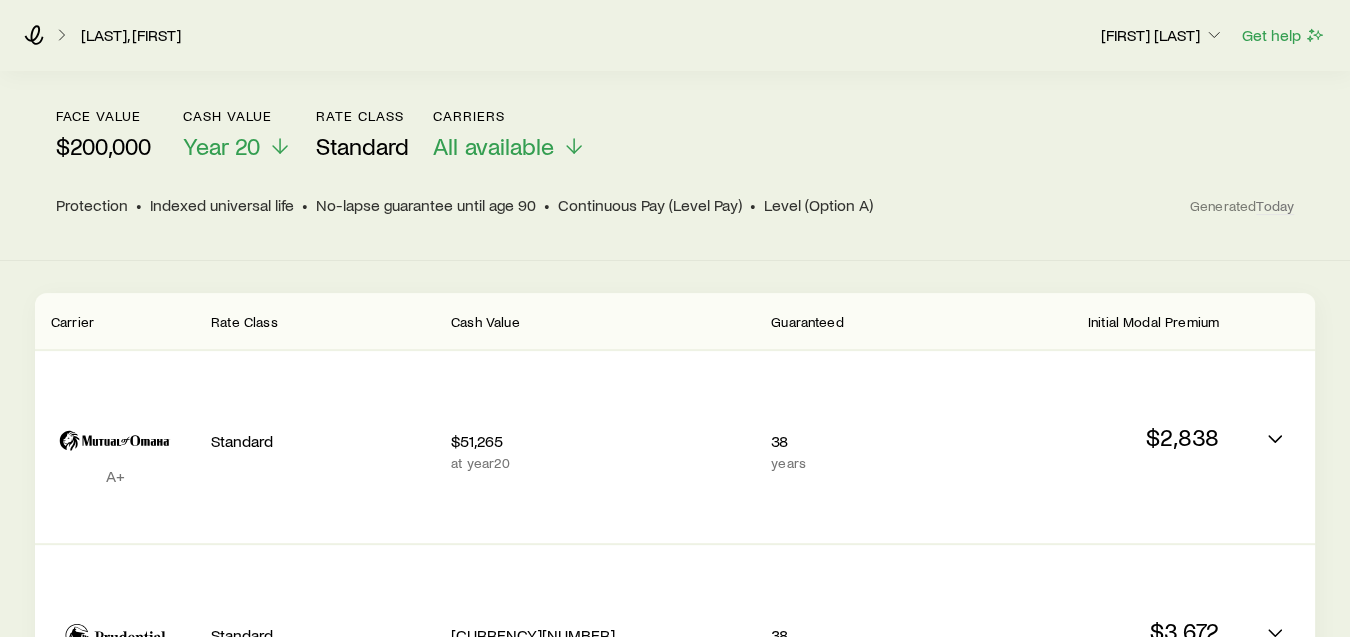 scroll, scrollTop: 0, scrollLeft: 0, axis: both 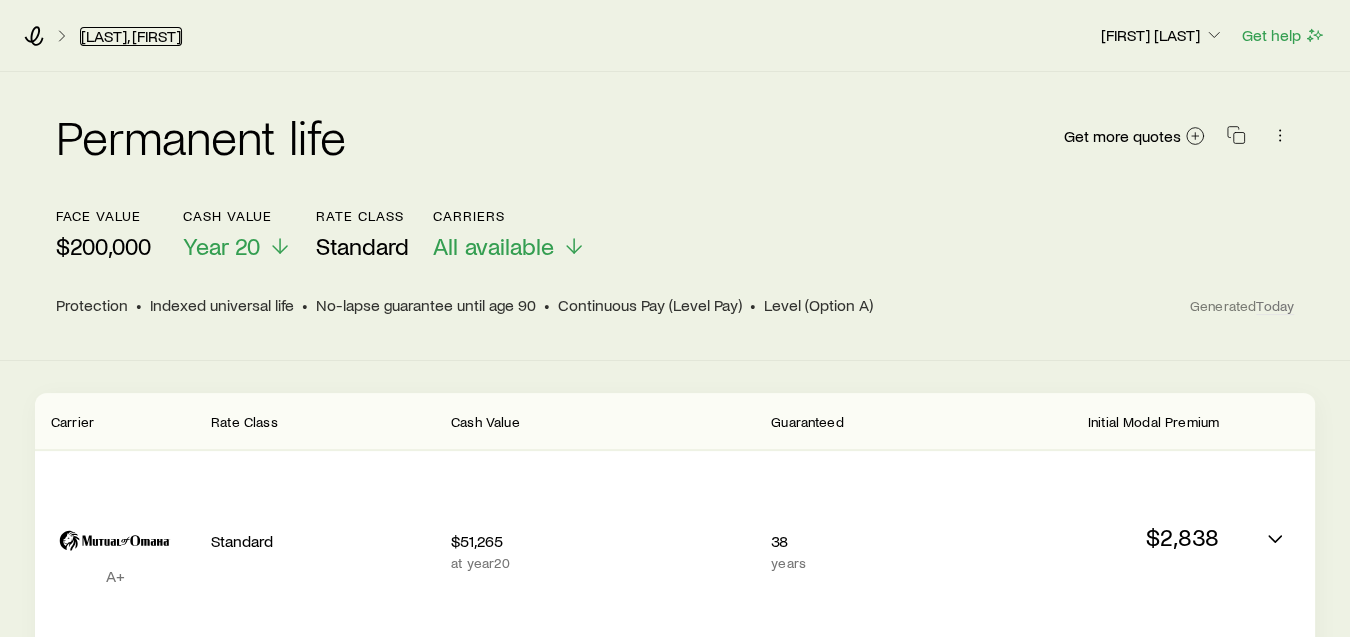 click on "[LAST], [FIRST]" at bounding box center [131, 36] 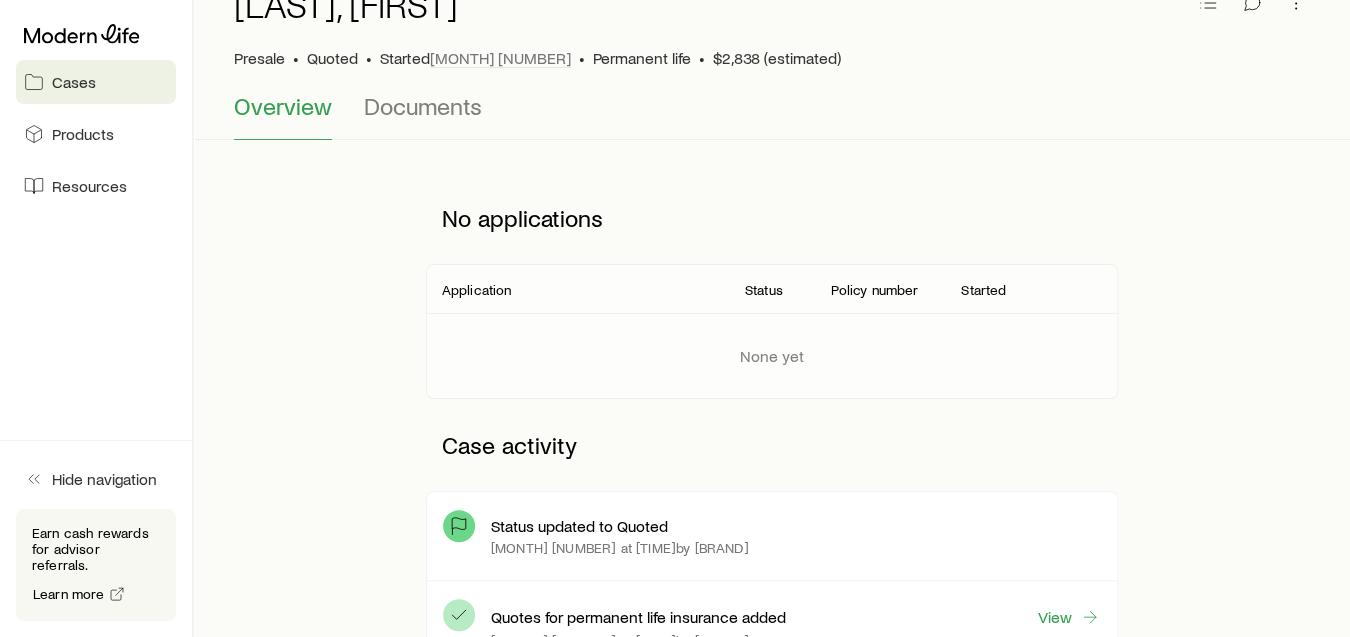 scroll, scrollTop: 0, scrollLeft: 0, axis: both 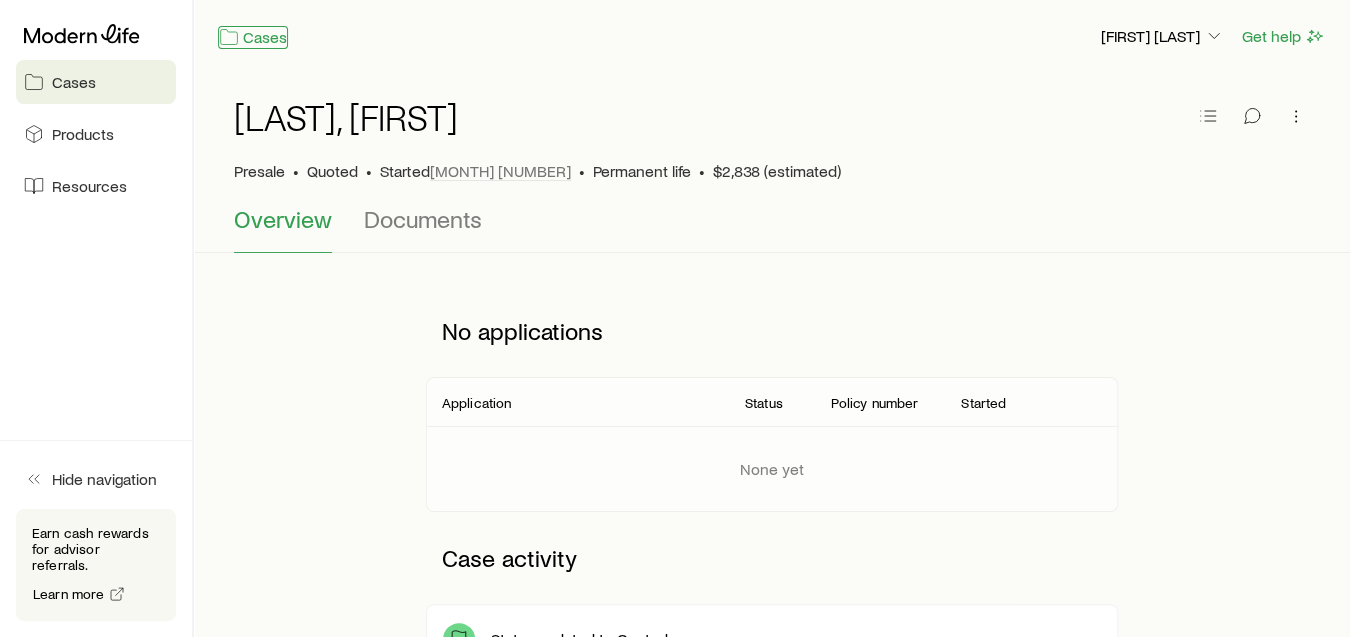 click on "Cases" at bounding box center [253, 37] 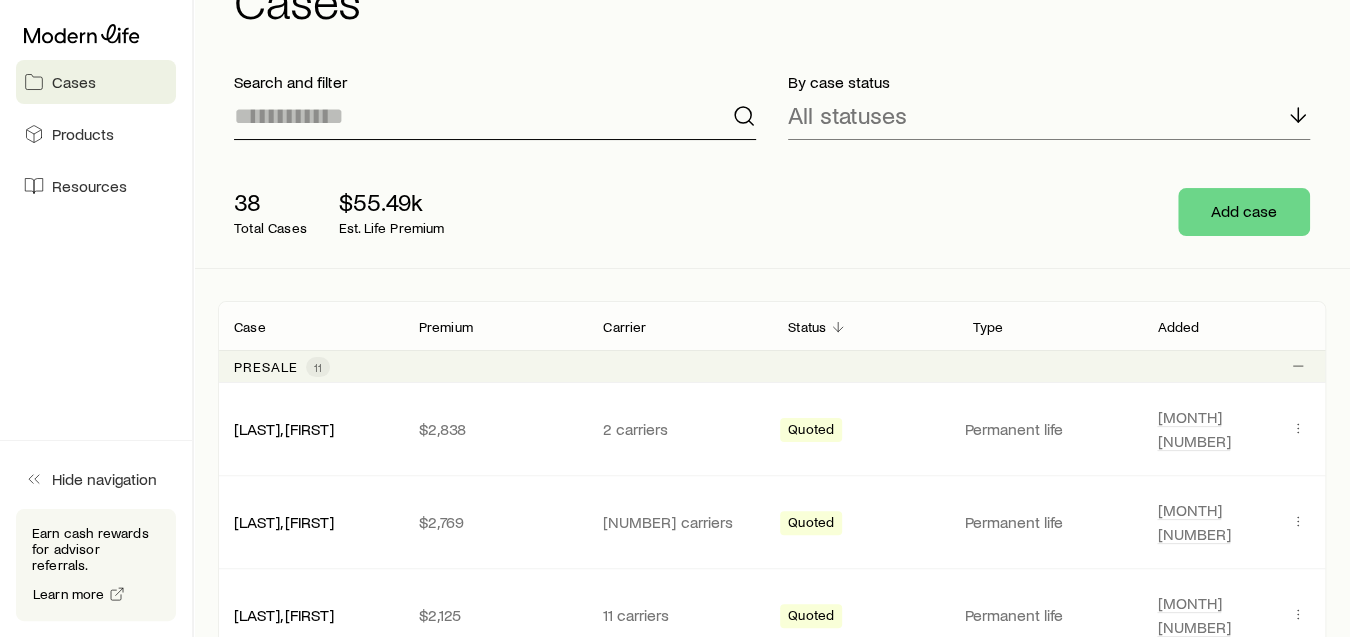 scroll, scrollTop: 110, scrollLeft: 0, axis: vertical 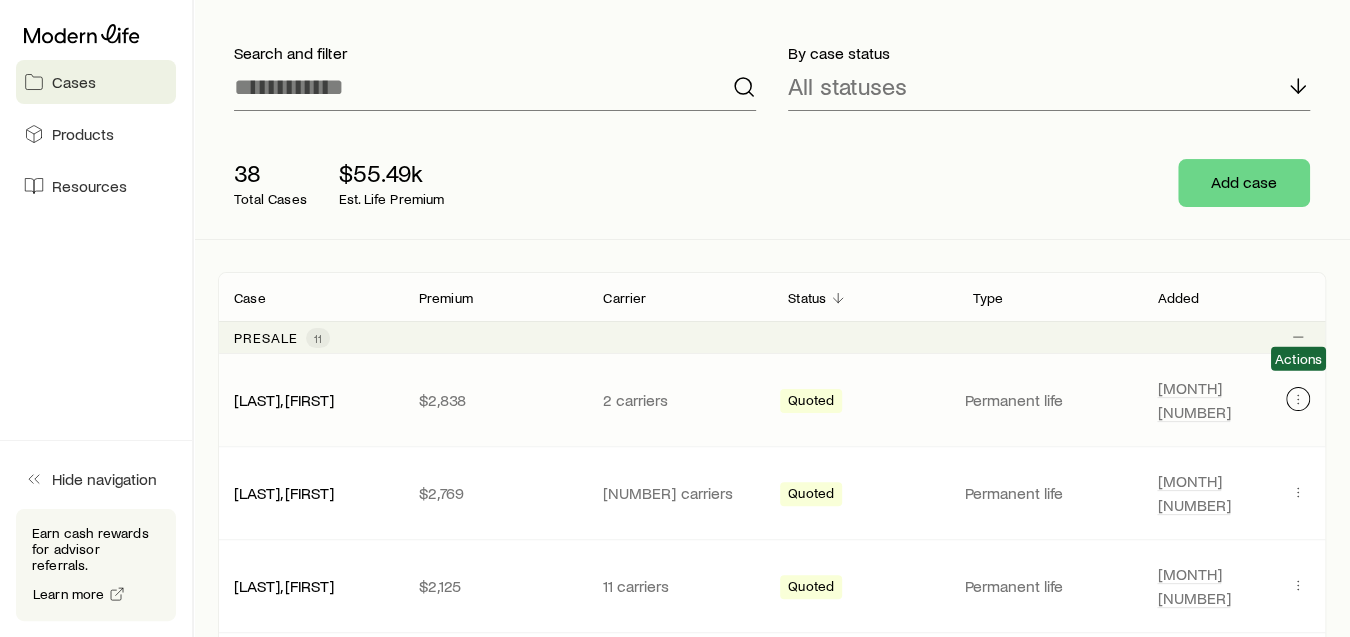 click 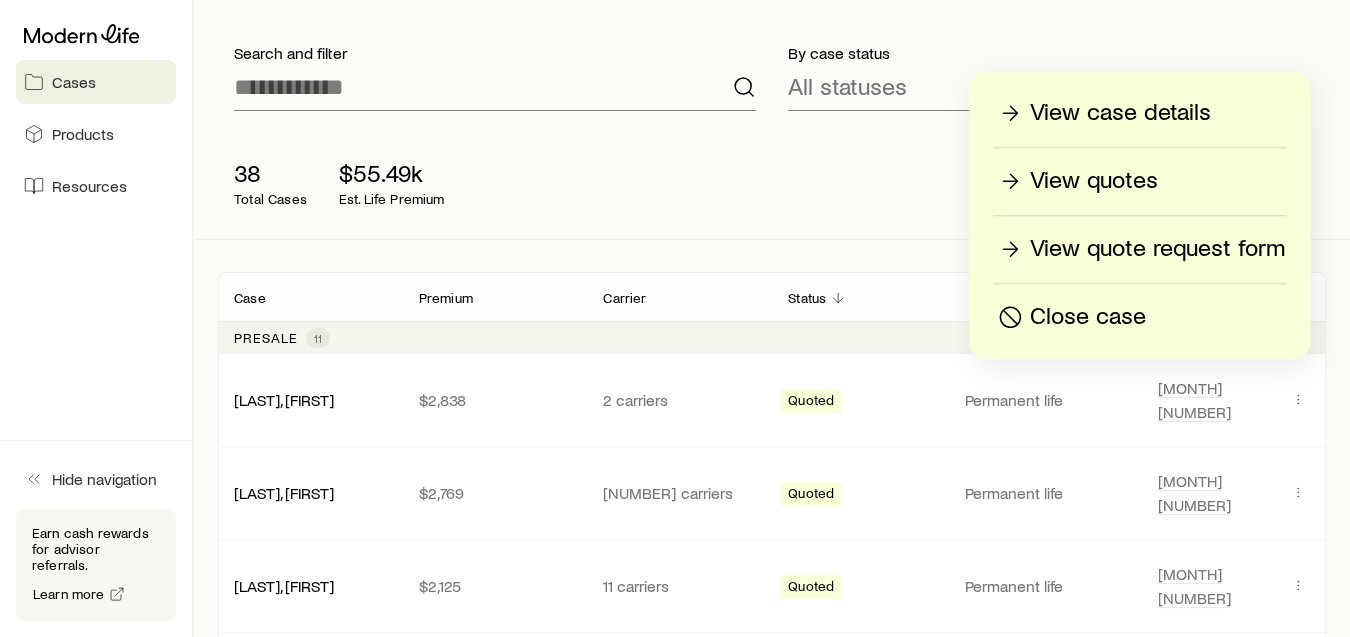 click on "[NUMBER] Total Cases [CURRENCY][NUMBER] Est. Life Premium" at bounding box center [538, 183] 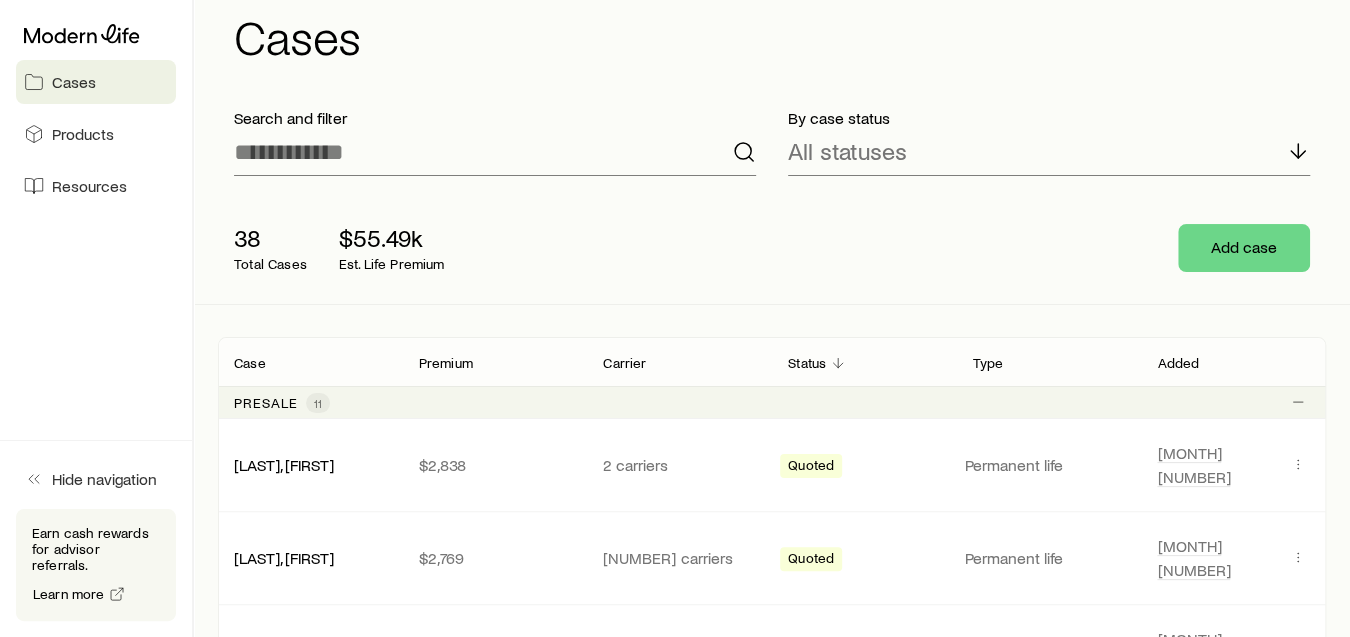 scroll, scrollTop: 0, scrollLeft: 0, axis: both 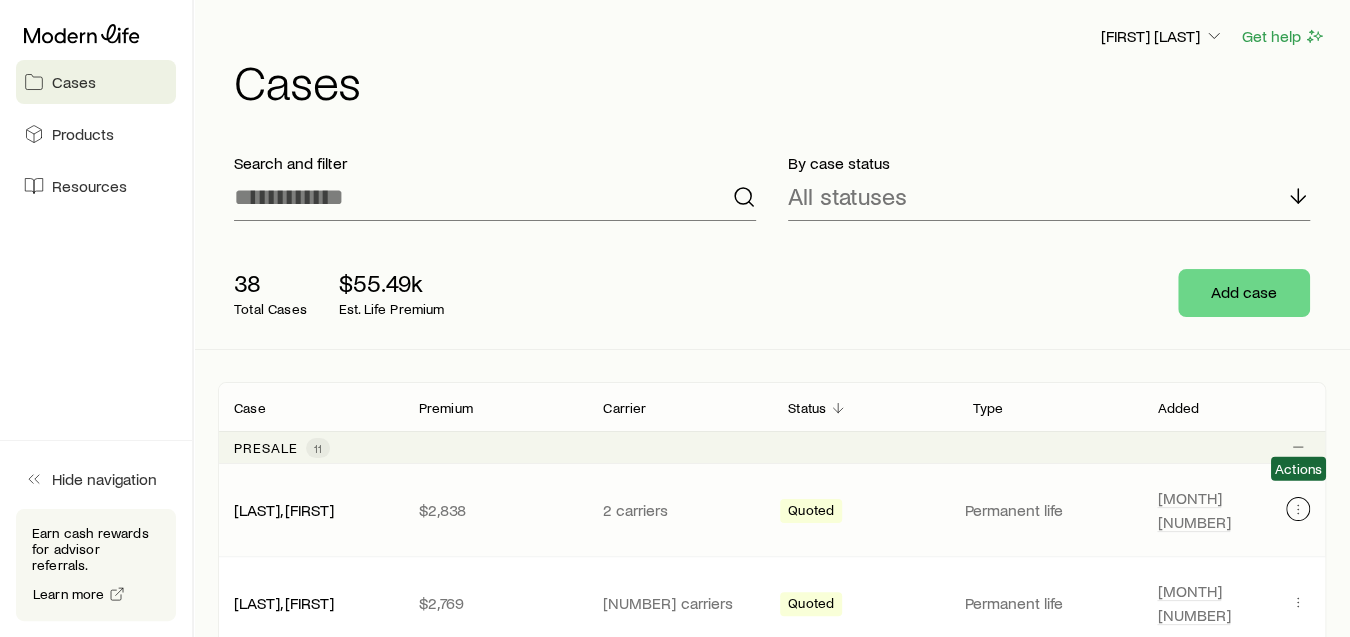click 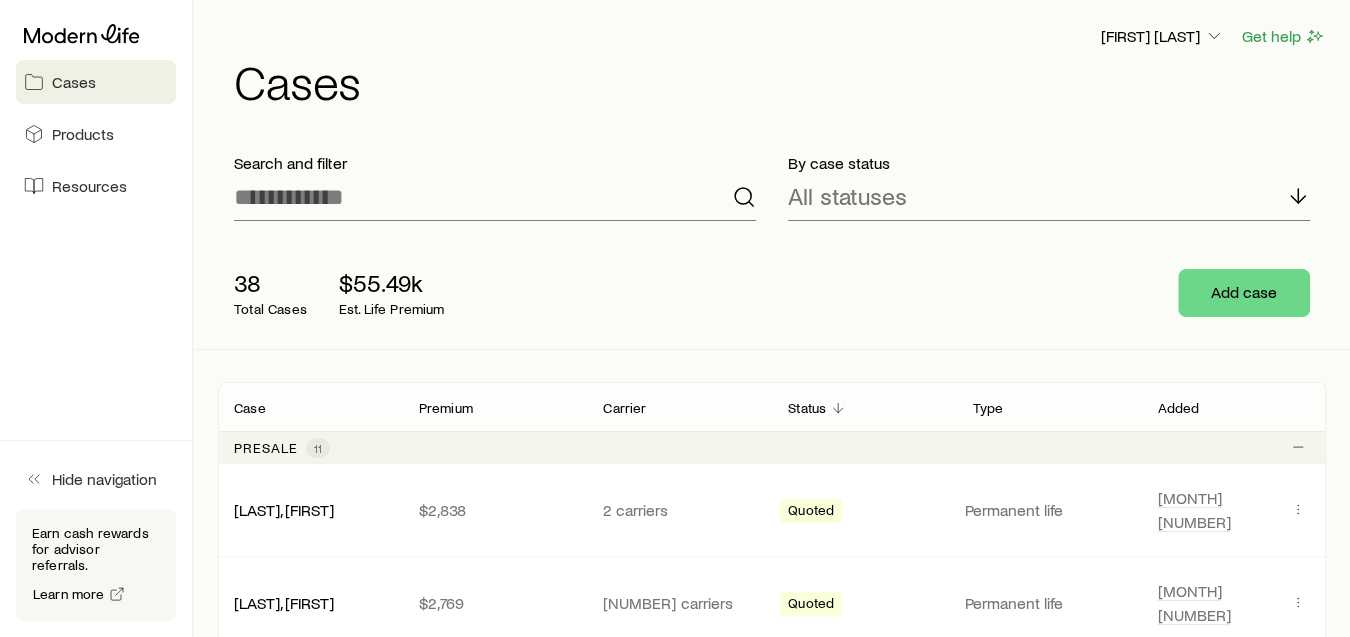 click on "[NUMBER] Total Cases [CURRENCY][NUMBER] Est. Life Premium" at bounding box center [538, 293] 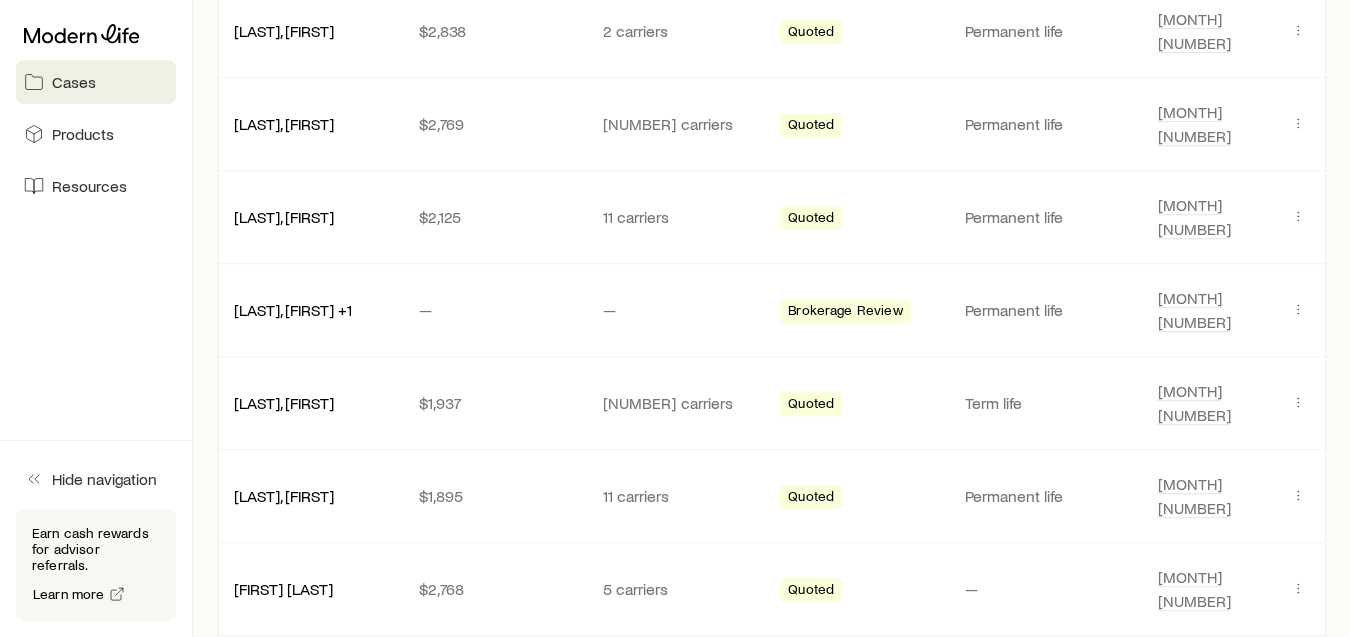 scroll, scrollTop: 110, scrollLeft: 0, axis: vertical 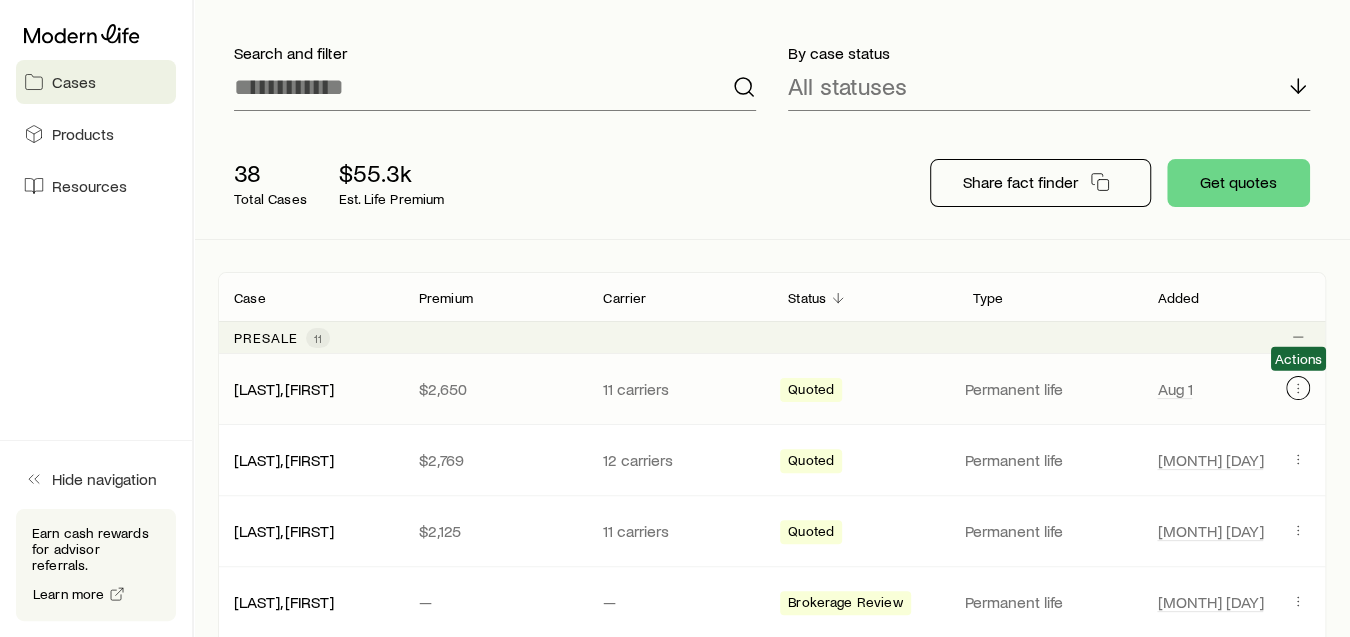 click 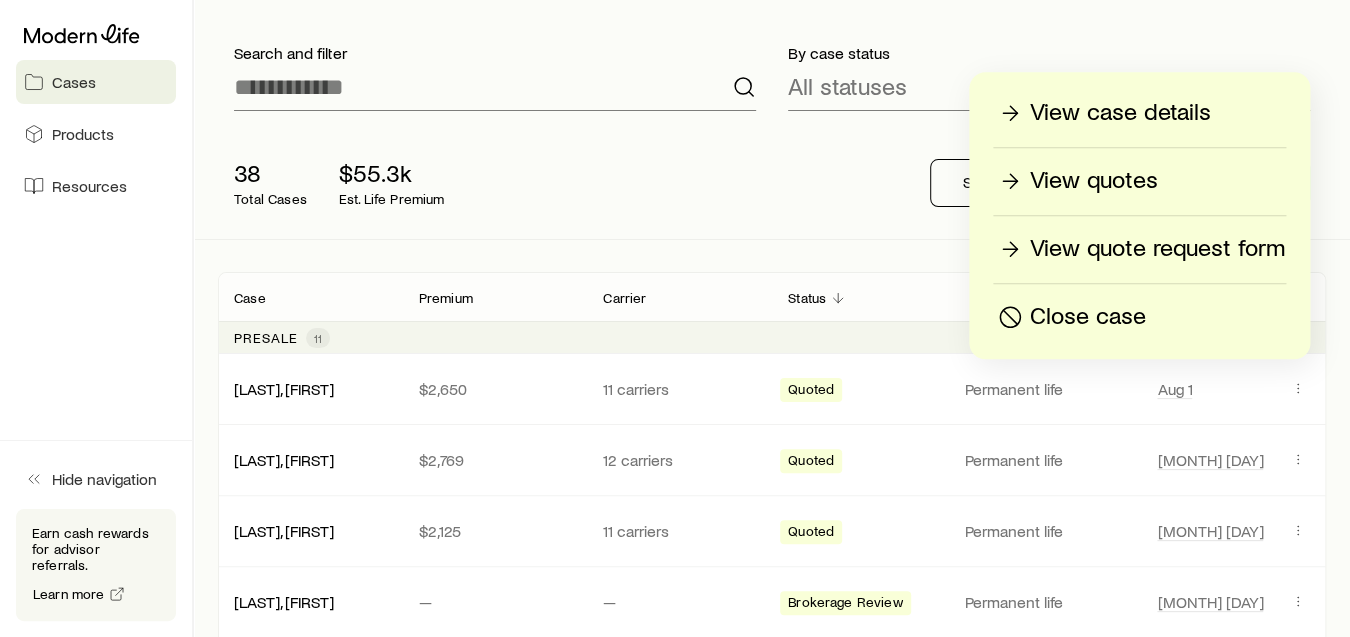 click on "View quotes" at bounding box center (1094, 181) 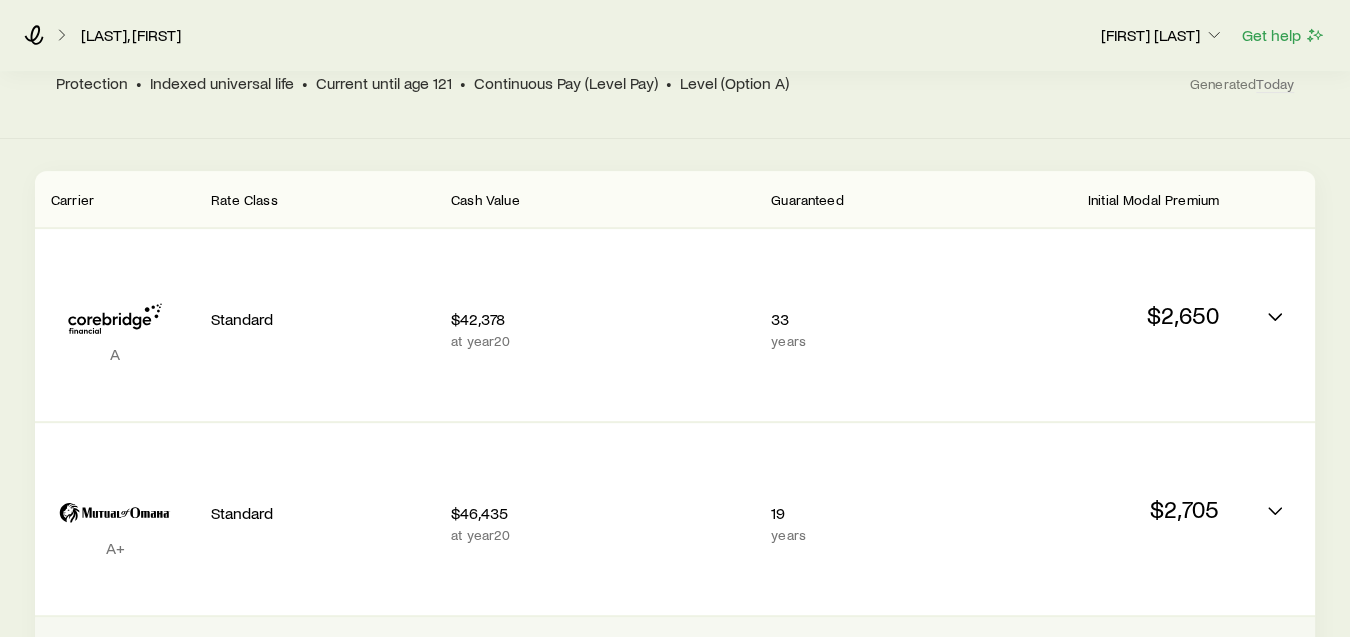 scroll, scrollTop: 555, scrollLeft: 0, axis: vertical 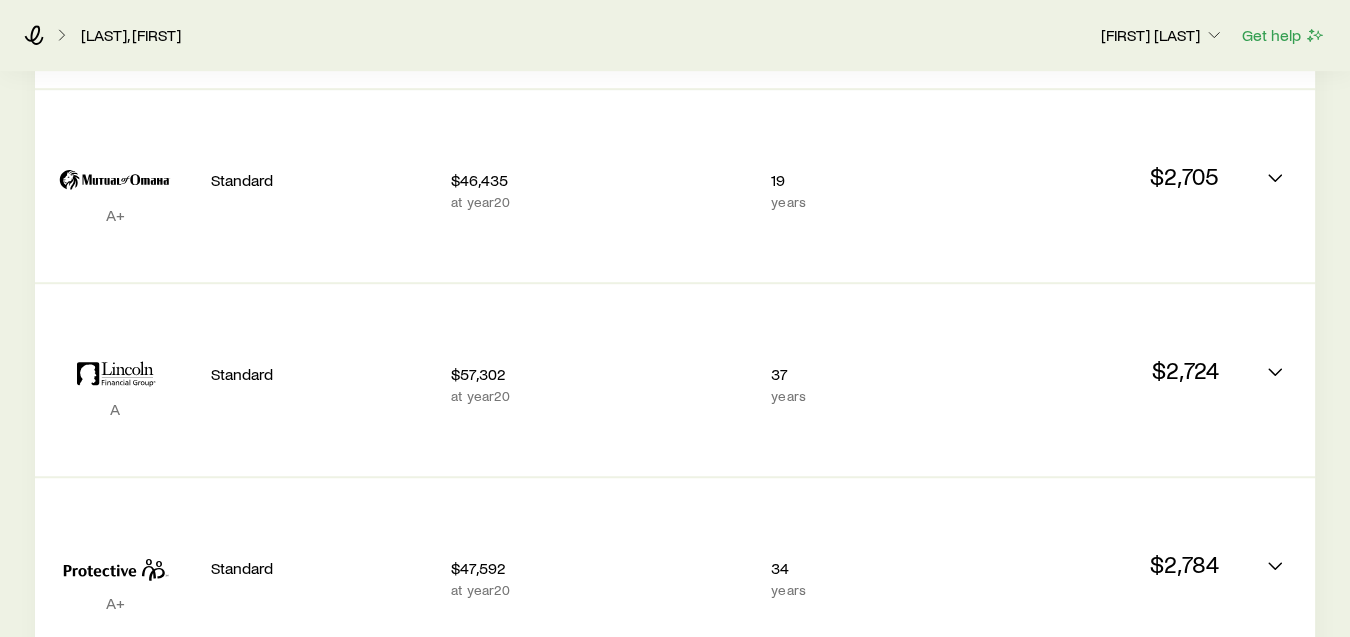click on "Gineman, Robert Chris Seivert Get help" at bounding box center [675, 35] 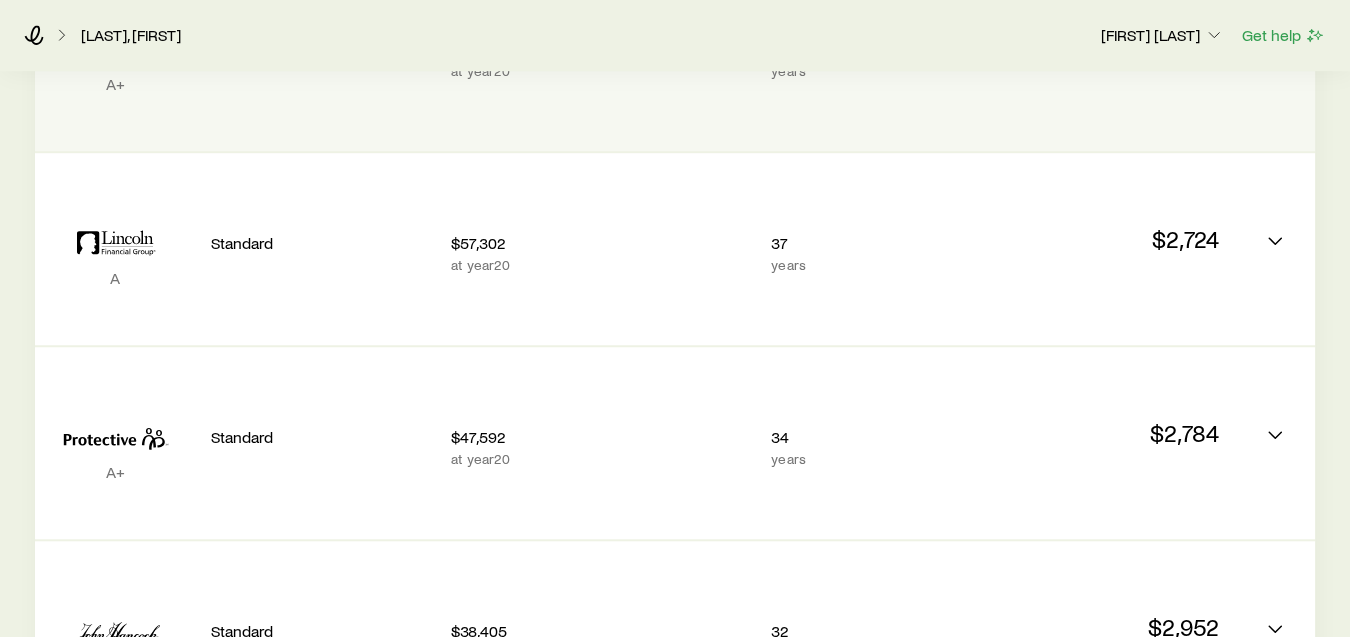 scroll, scrollTop: 555, scrollLeft: 0, axis: vertical 